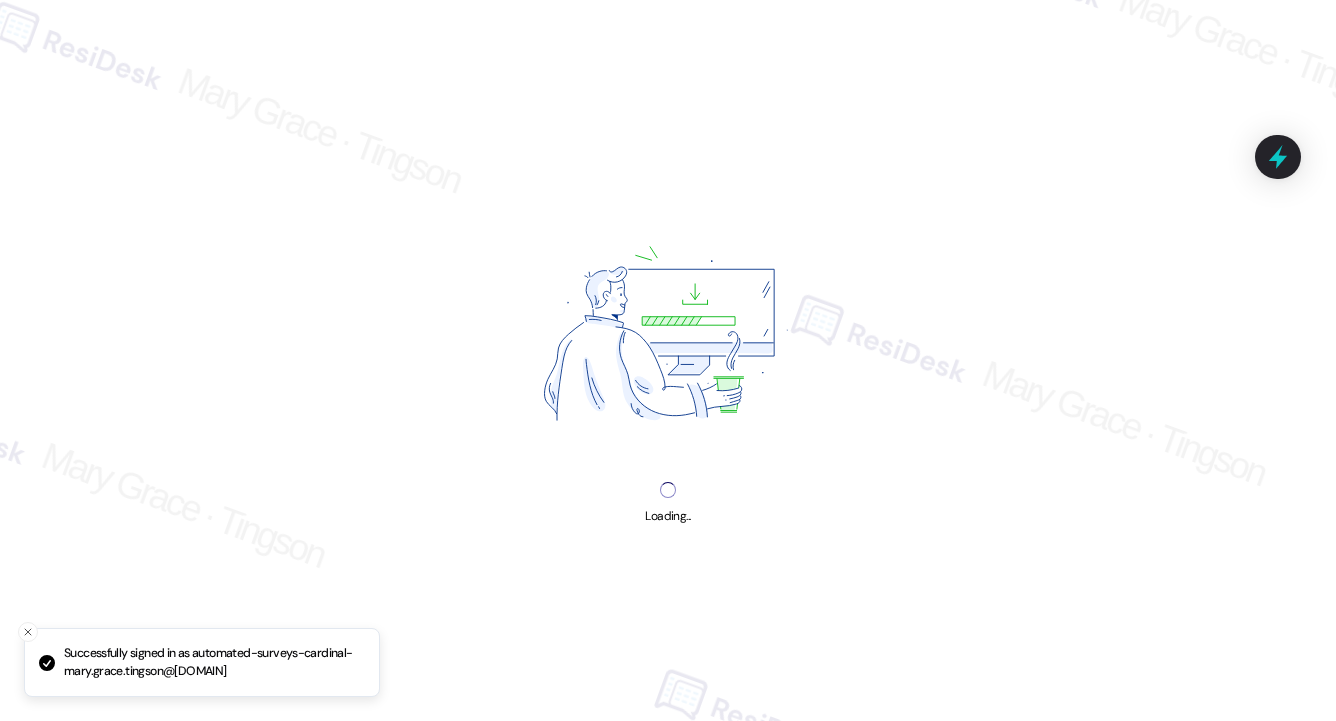 scroll, scrollTop: 0, scrollLeft: 0, axis: both 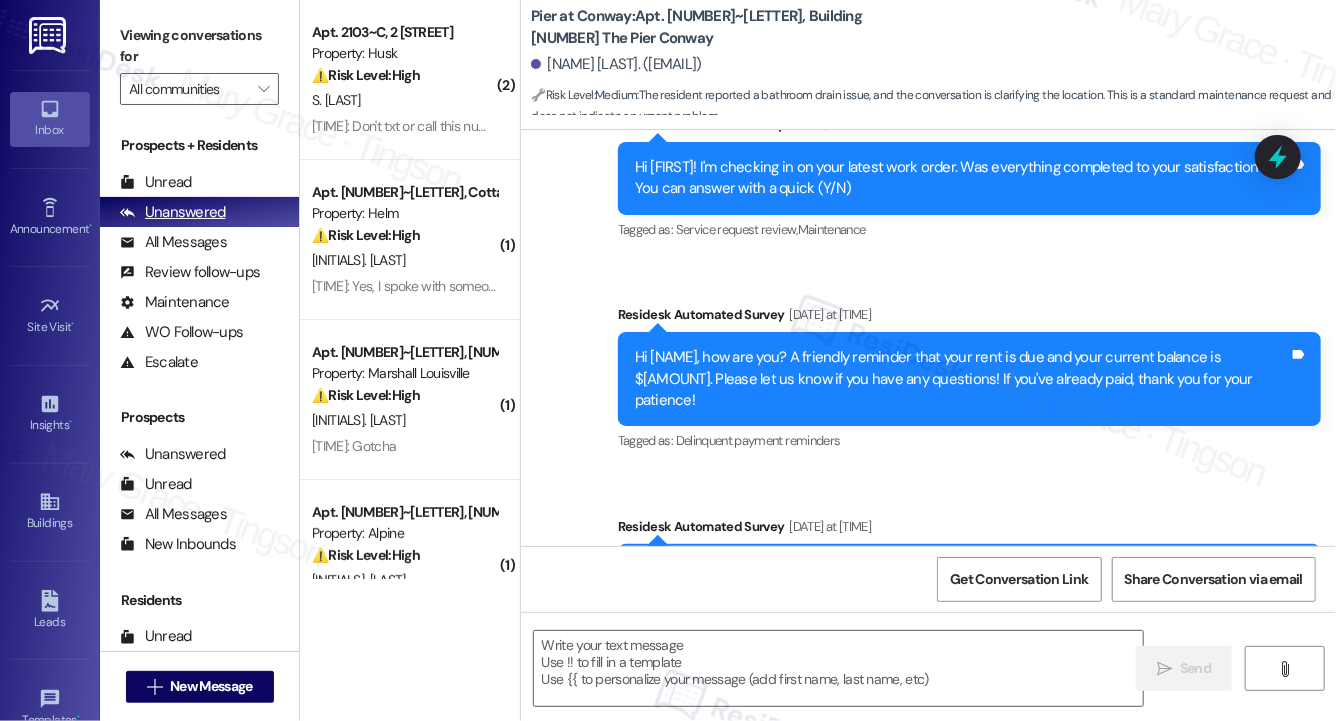 type on "Fetching suggested responses. Please feel free to read through the conversation in the meantime." 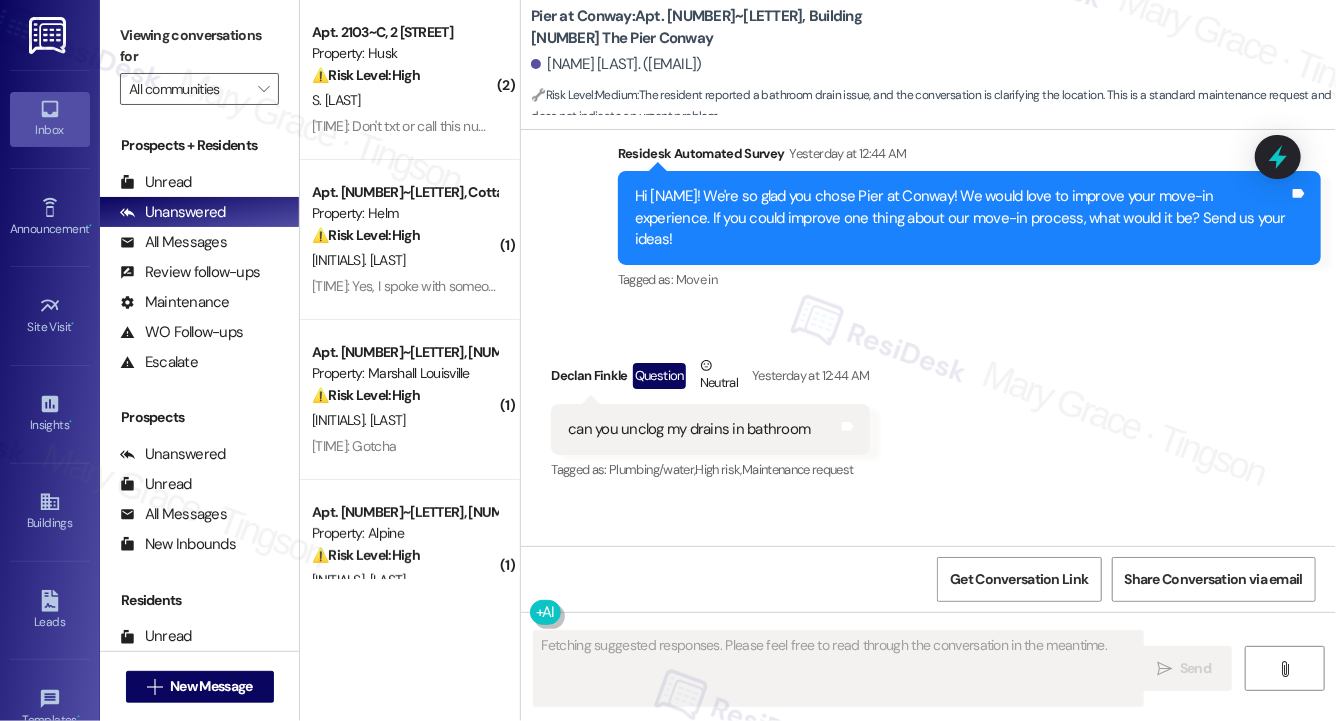 scroll, scrollTop: 3883, scrollLeft: 0, axis: vertical 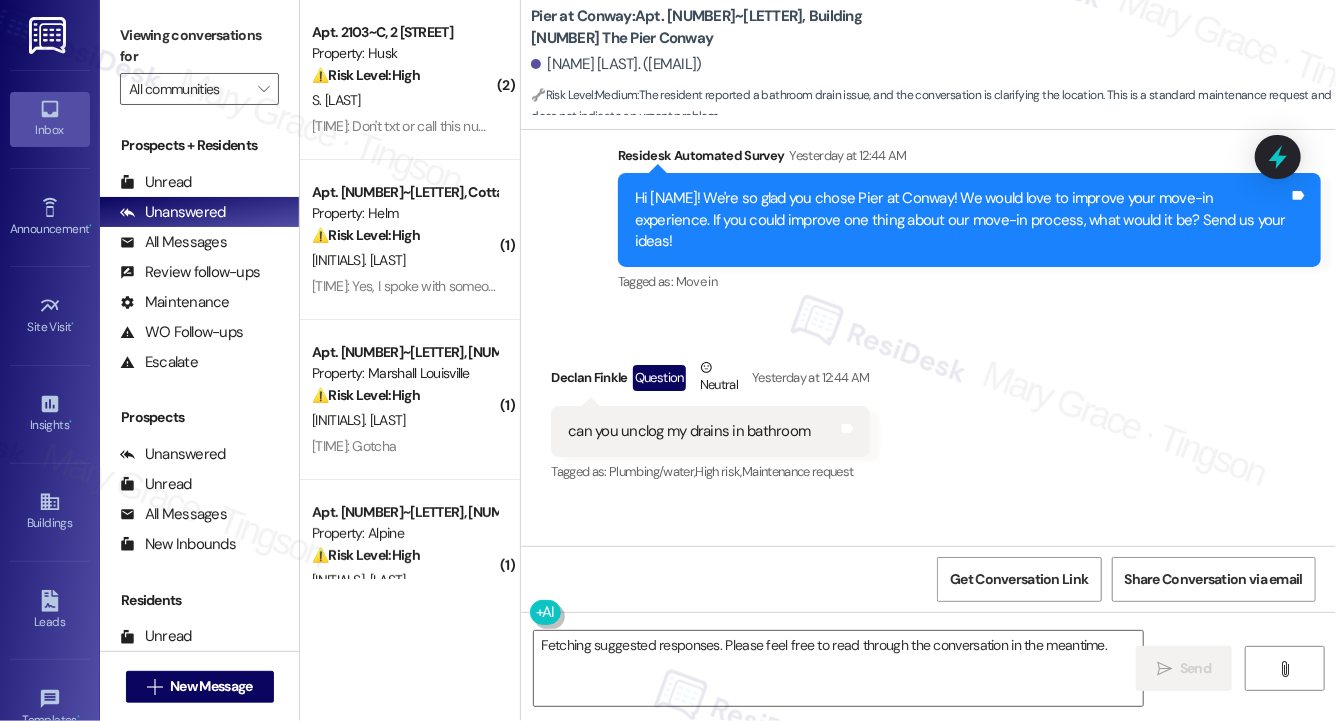 click on "can you unclog my drains in bathroom" at bounding box center (689, 431) 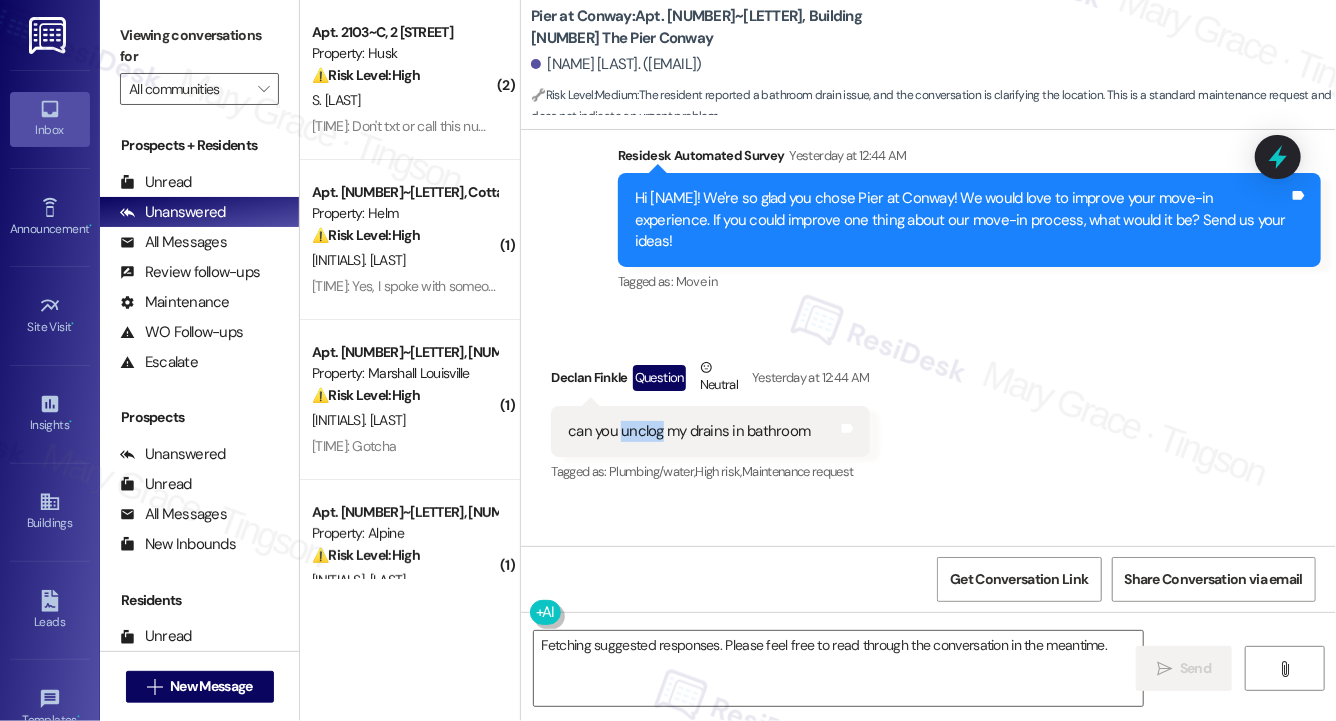 click on "can you unclog my drains in bathroom" at bounding box center [689, 431] 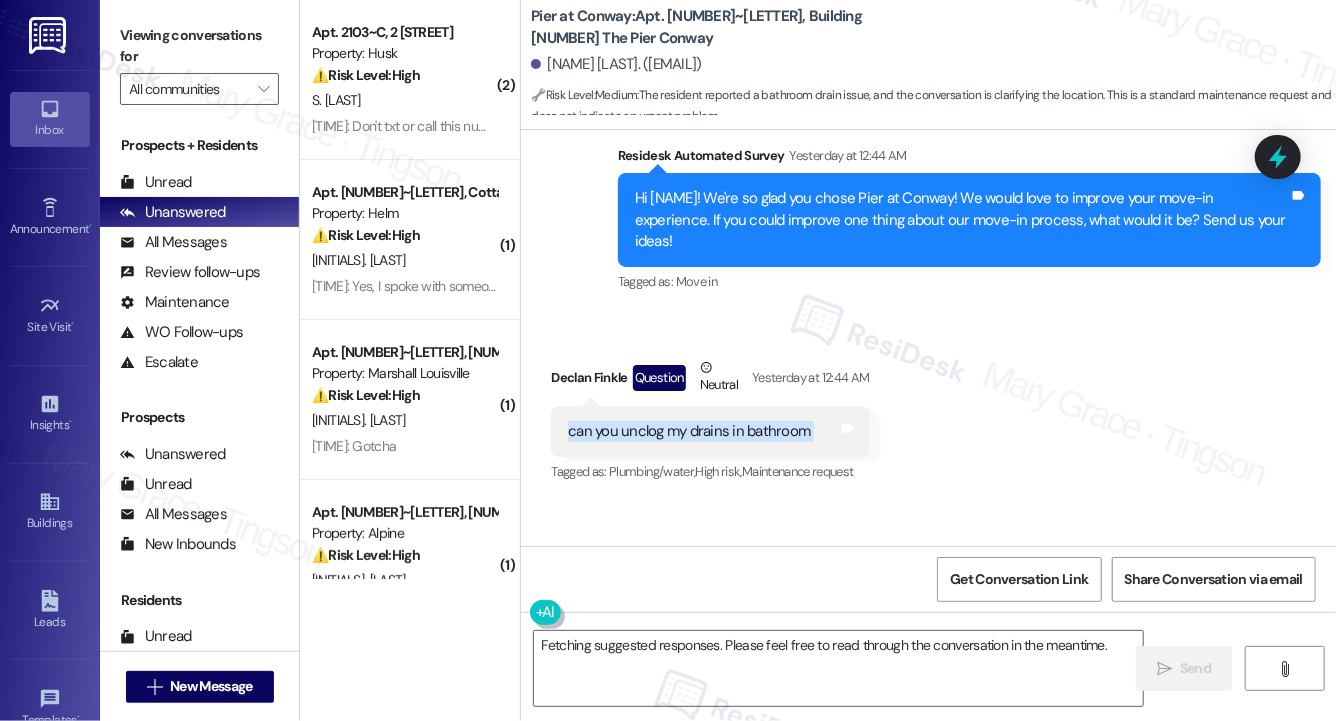 scroll, scrollTop: 4930, scrollLeft: 0, axis: vertical 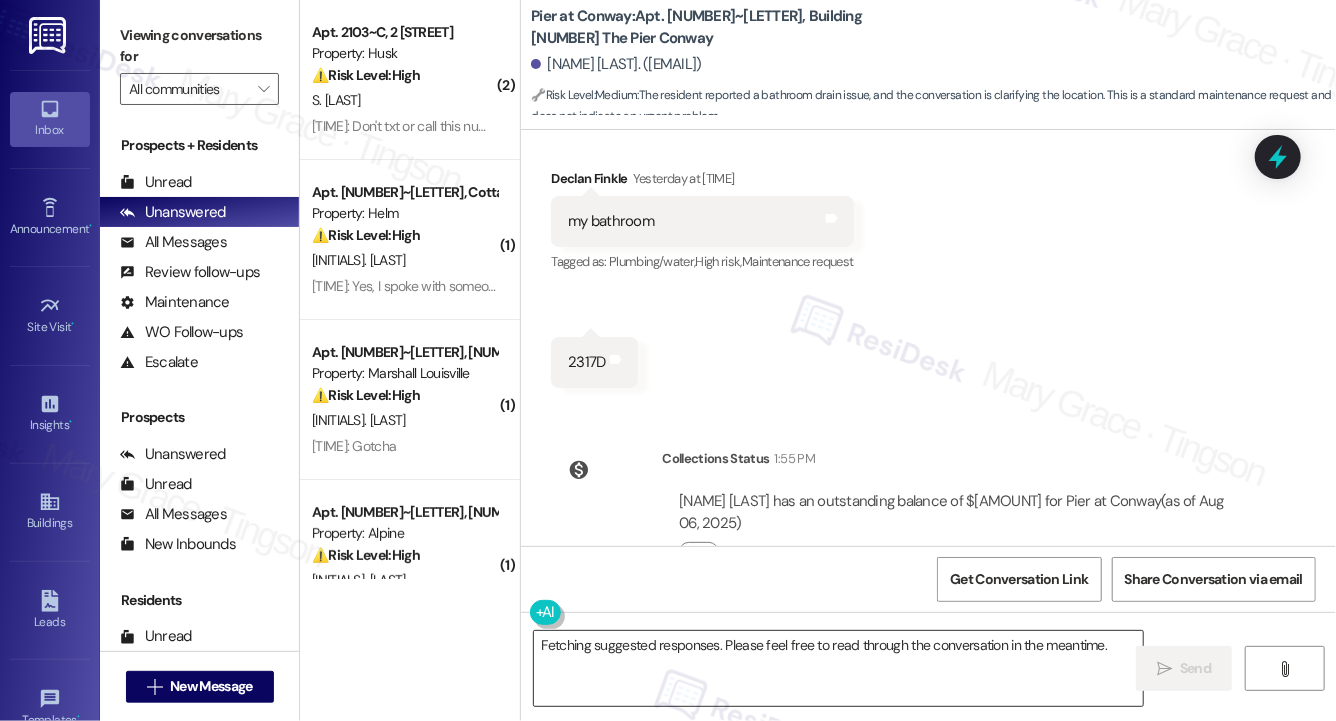 click on "Fetching suggested responses. Please feel free to read through the conversation in the meantime." at bounding box center (838, 668) 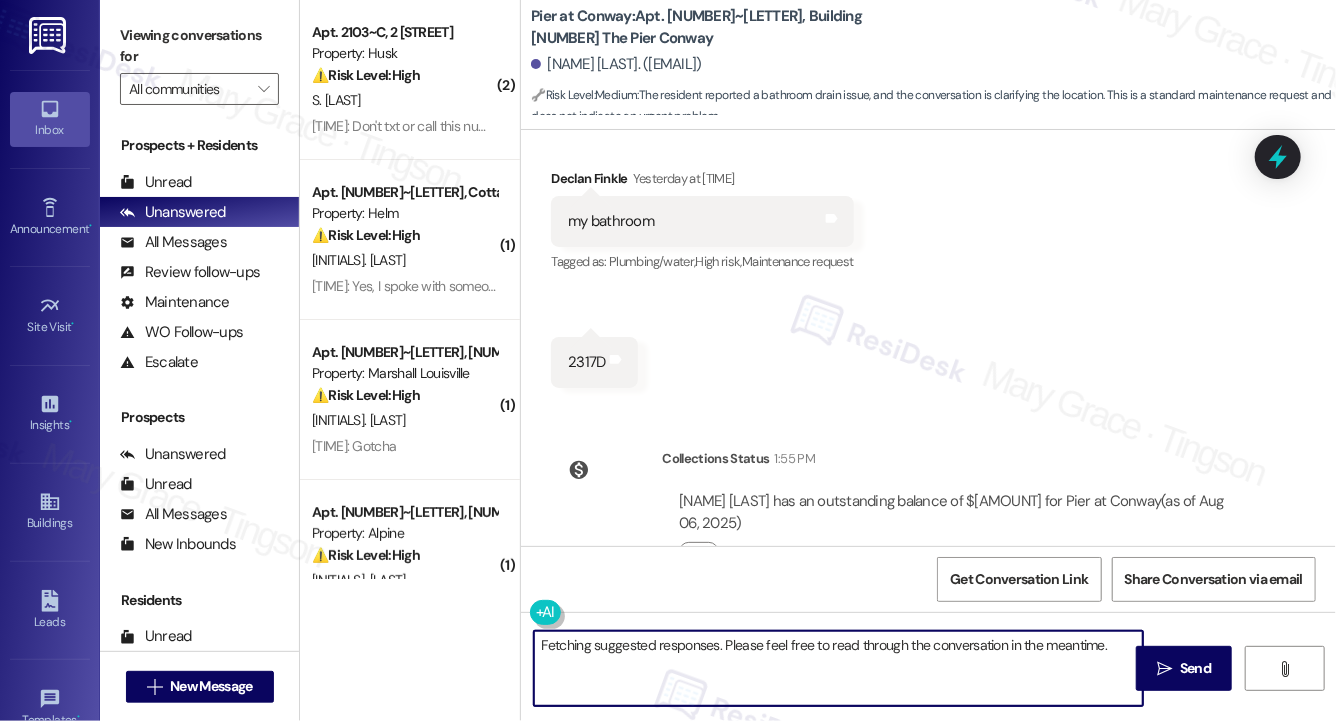 click on "Fetching suggested responses. Please feel free to read through the conversation in the meantime." at bounding box center [838, 668] 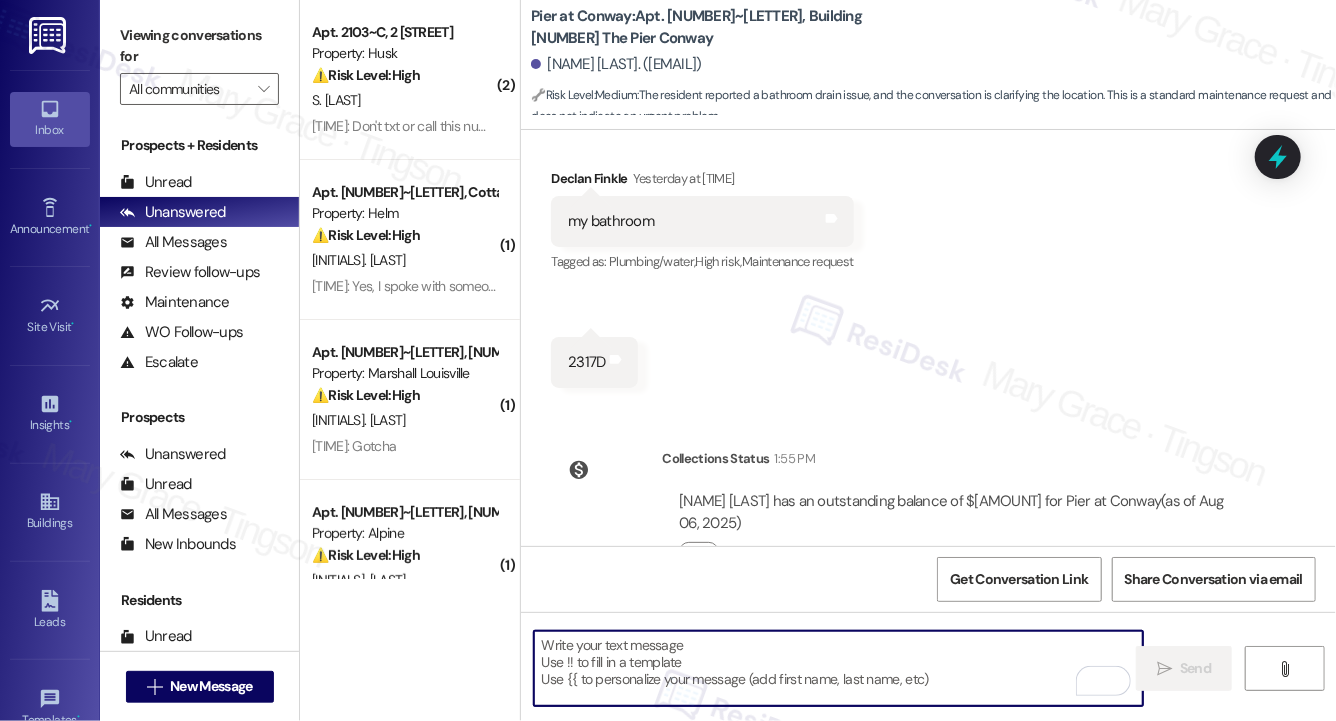 type 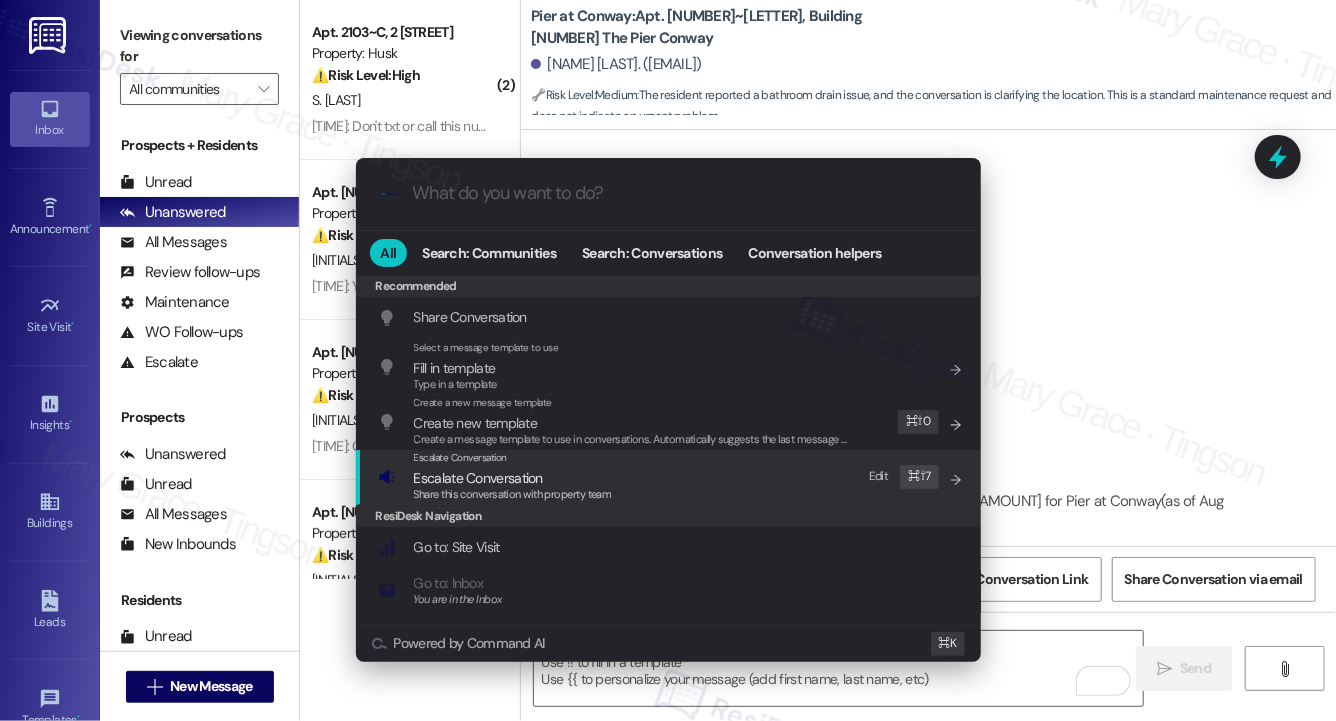 click on "Escalate Conversation Escalate Conversation Share this conversation with property team Edit ⌘ ⇧ 7" at bounding box center [670, 477] 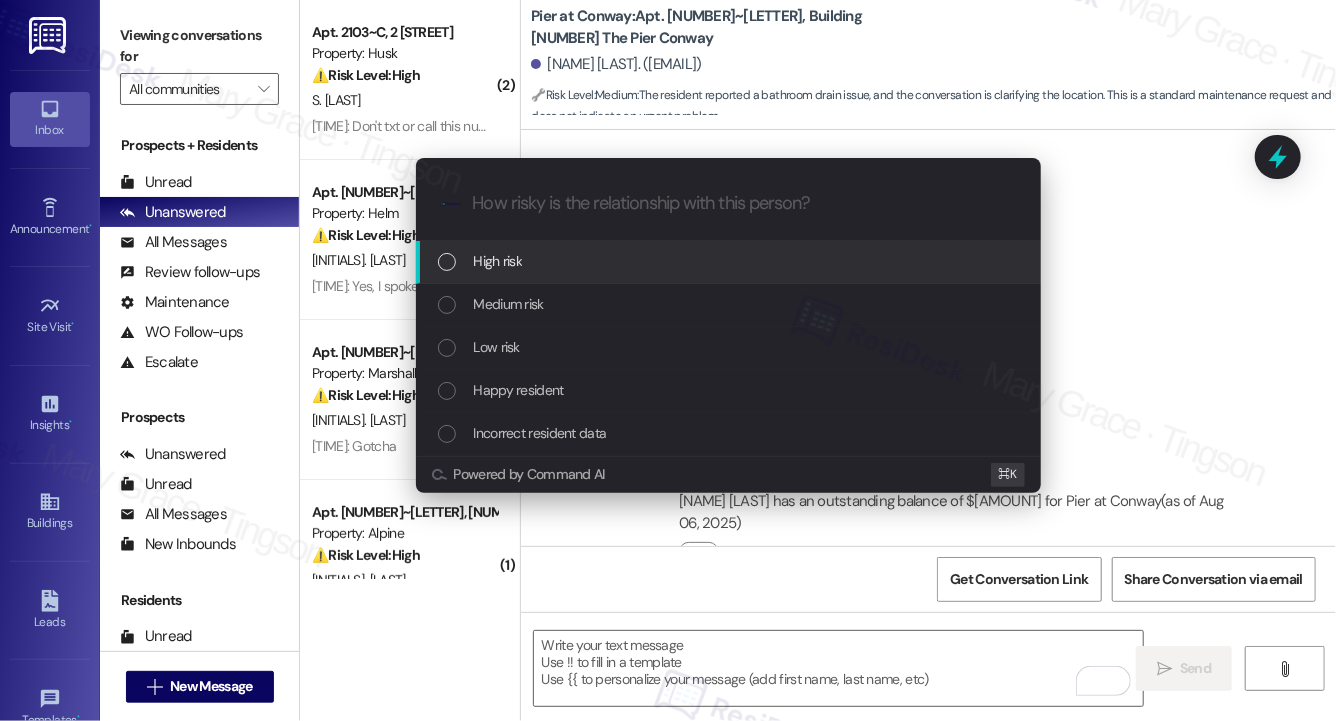 click on "High risk" at bounding box center [730, 261] 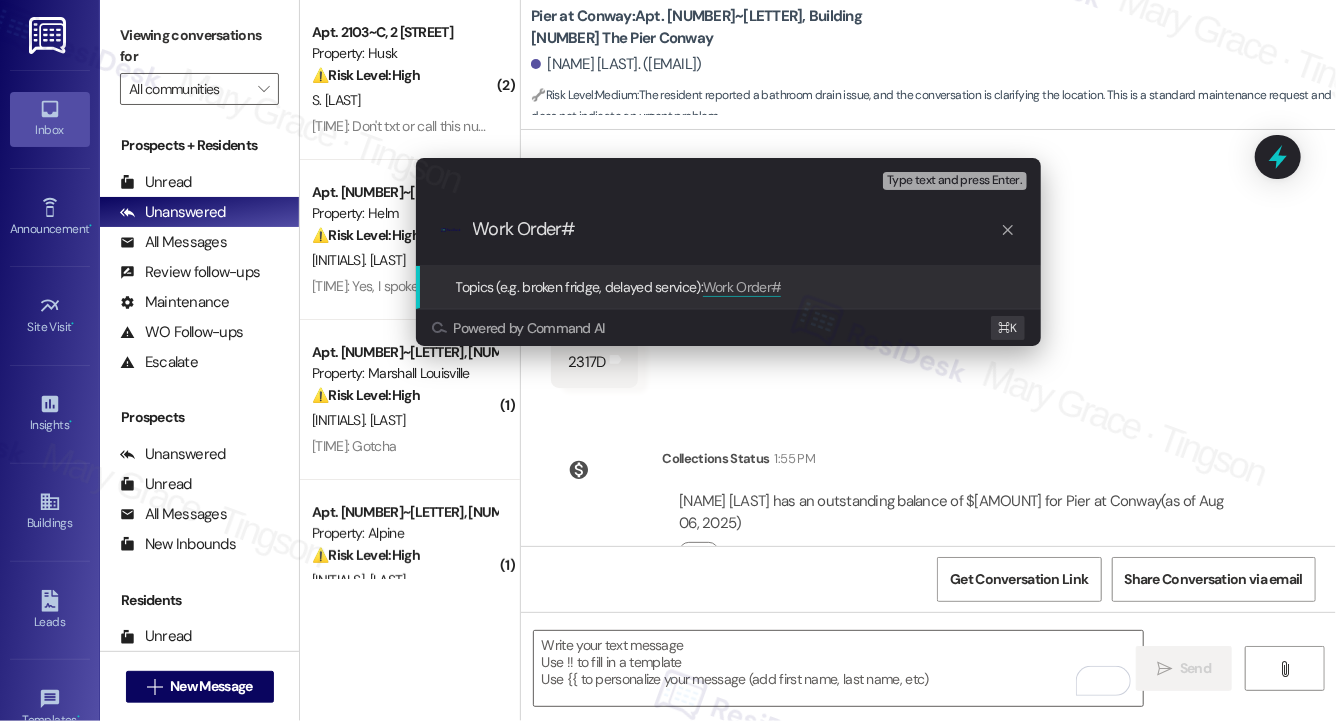 paste on "[NUMBER]" 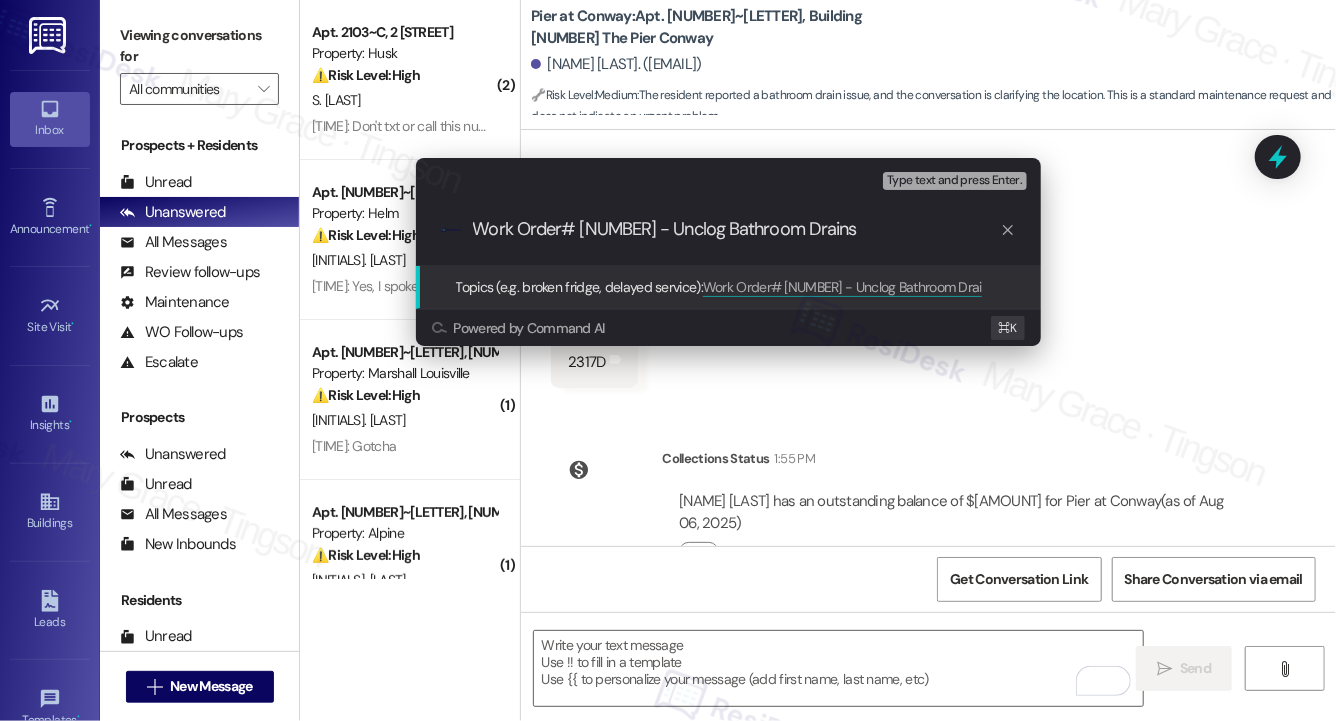 click on "Work Order# [NUMBER] - Unclog Bathroom Drains" at bounding box center (736, 229) 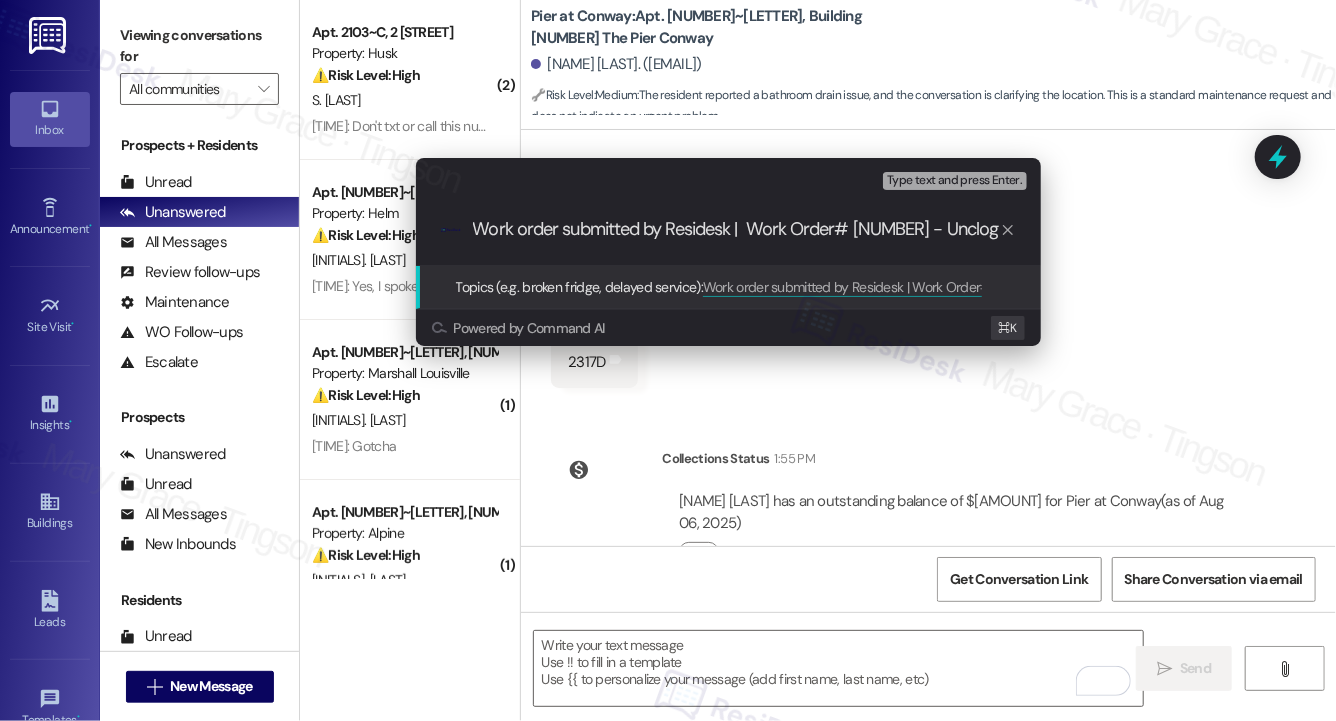 type on "Work order submitted by Residesk | Work Order# [NUMBER] - Unclog Bathroom Drains" 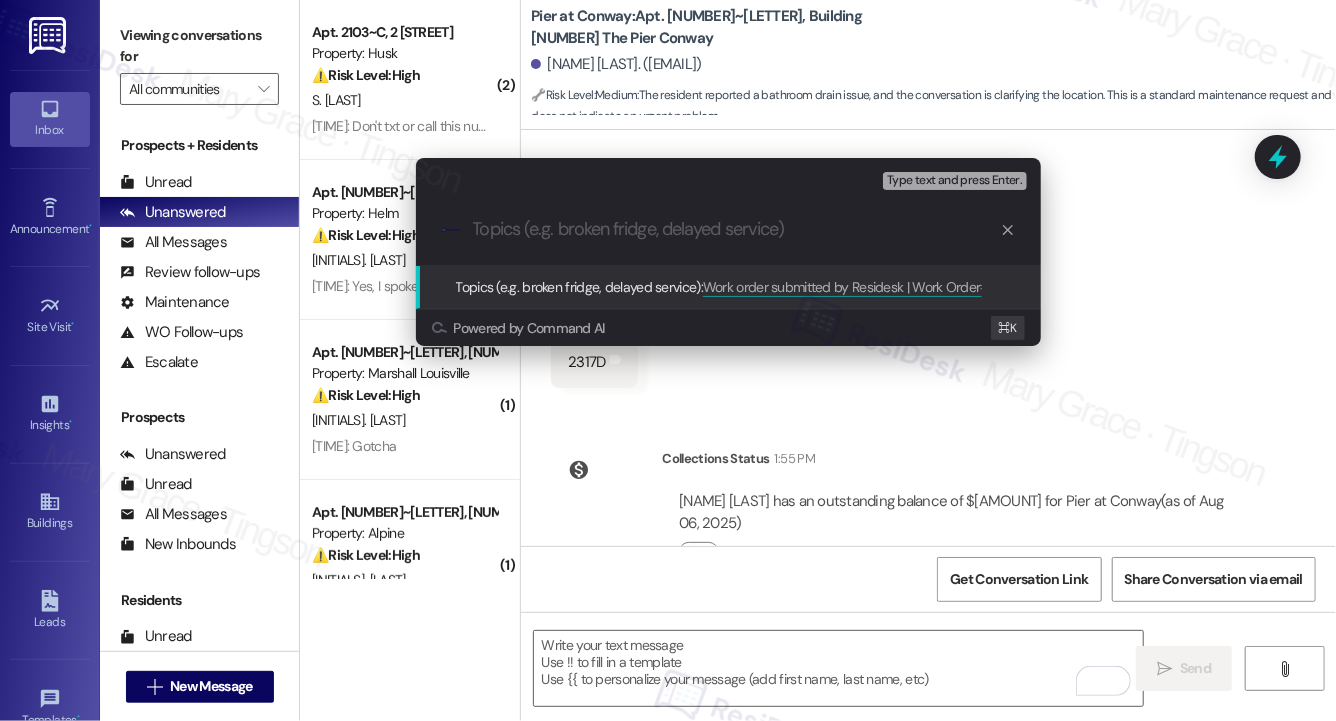 scroll, scrollTop: 0, scrollLeft: 0, axis: both 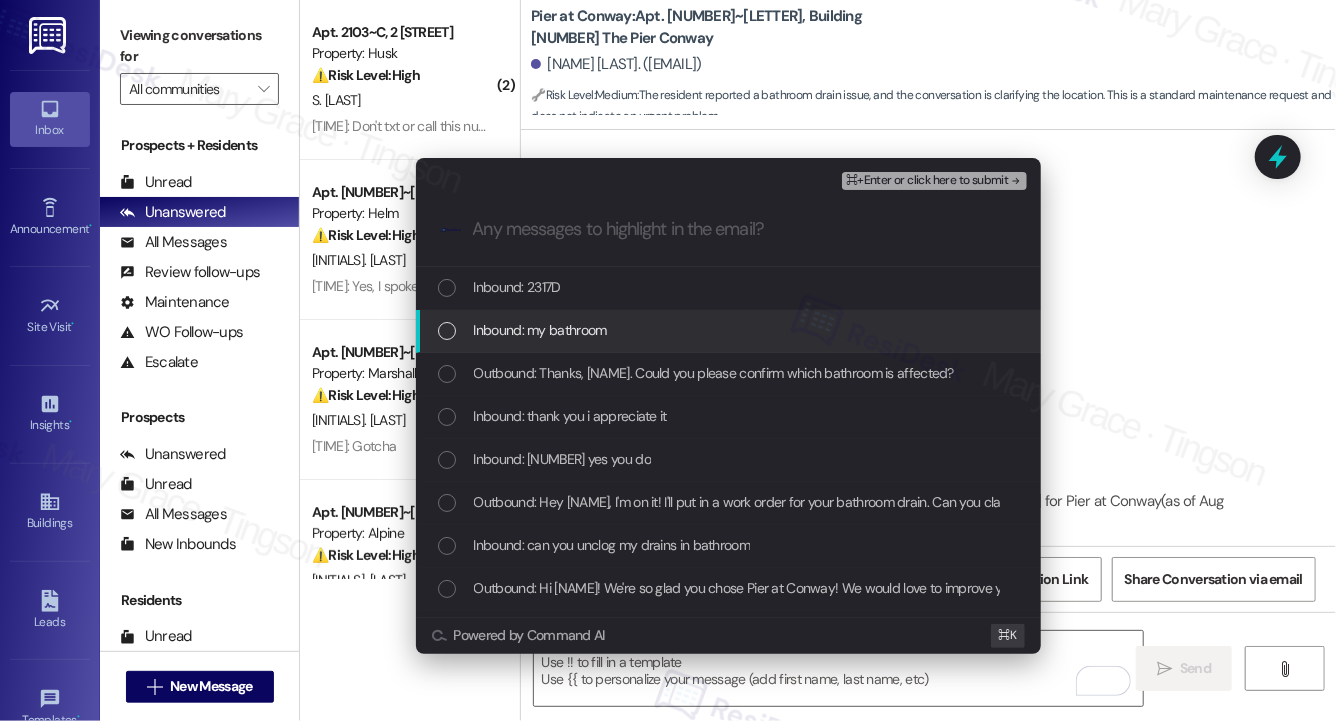type 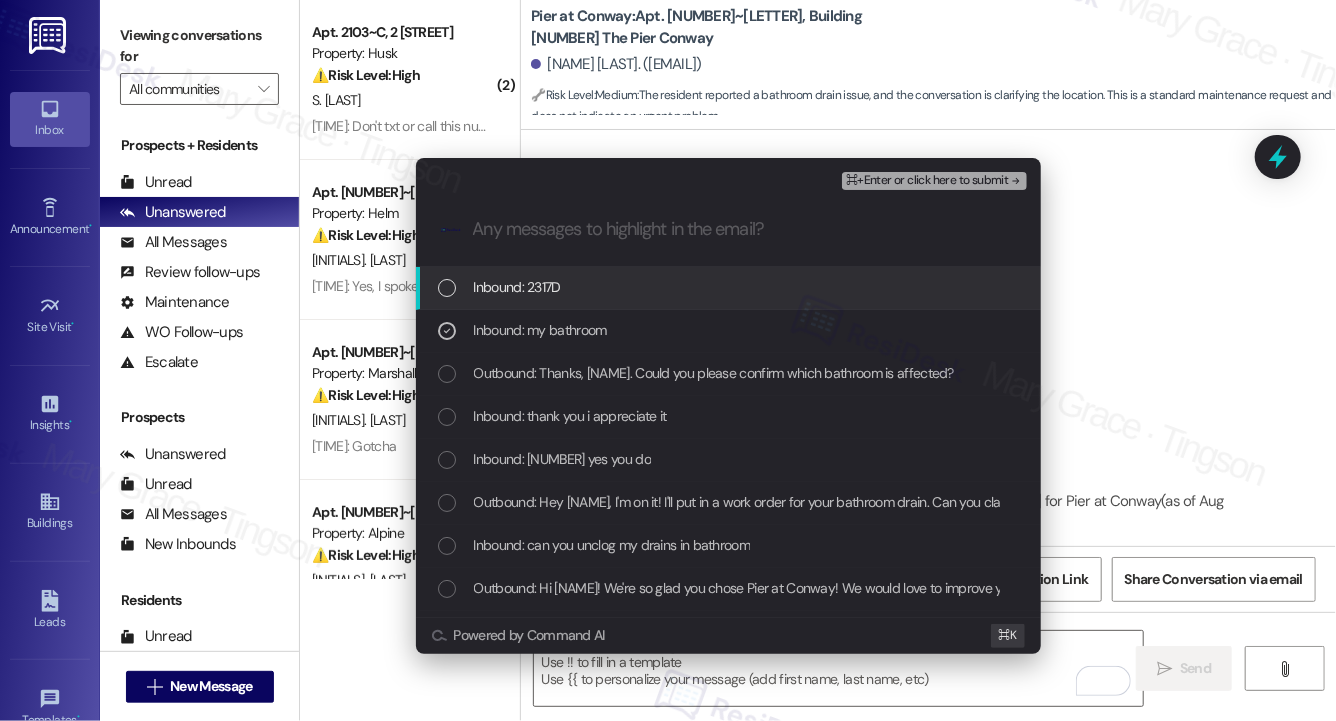 click on "Inbound: 2317D" at bounding box center (517, 287) 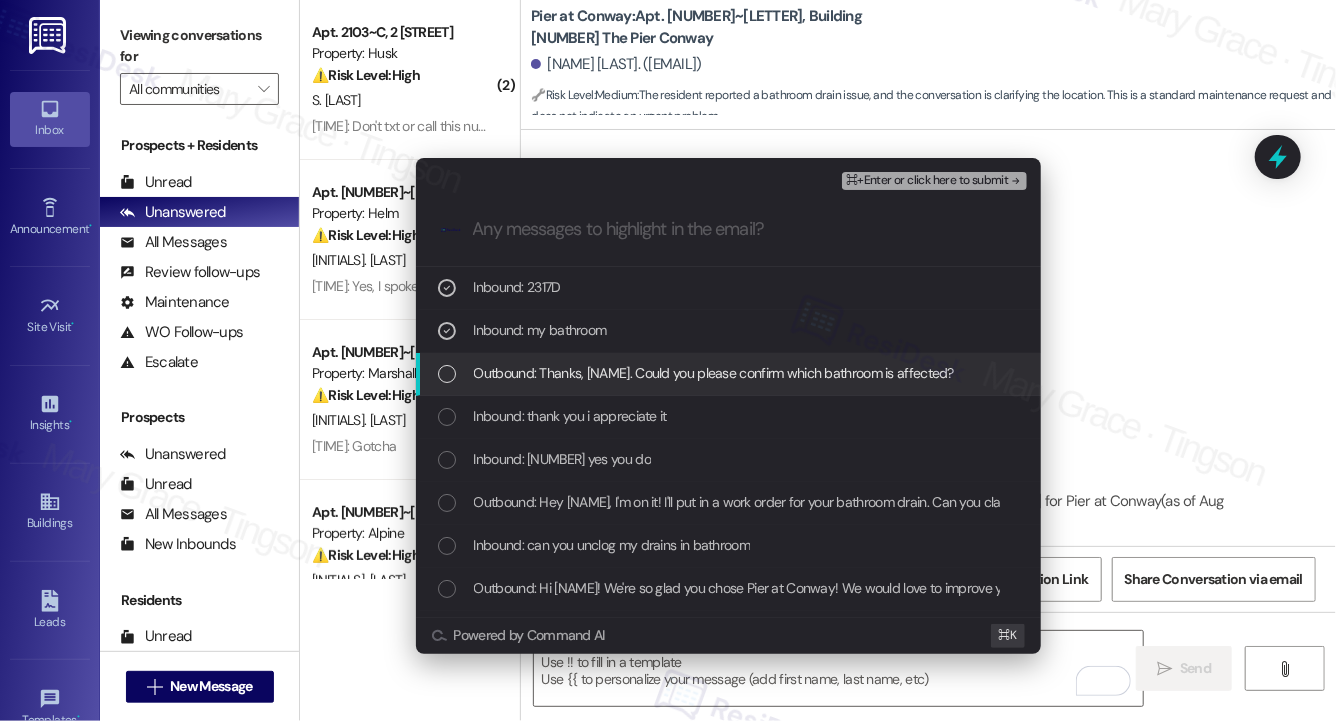 click on "Outbound: Thanks, [NAME]. Could you please confirm which bathroom is affected?" at bounding box center (714, 373) 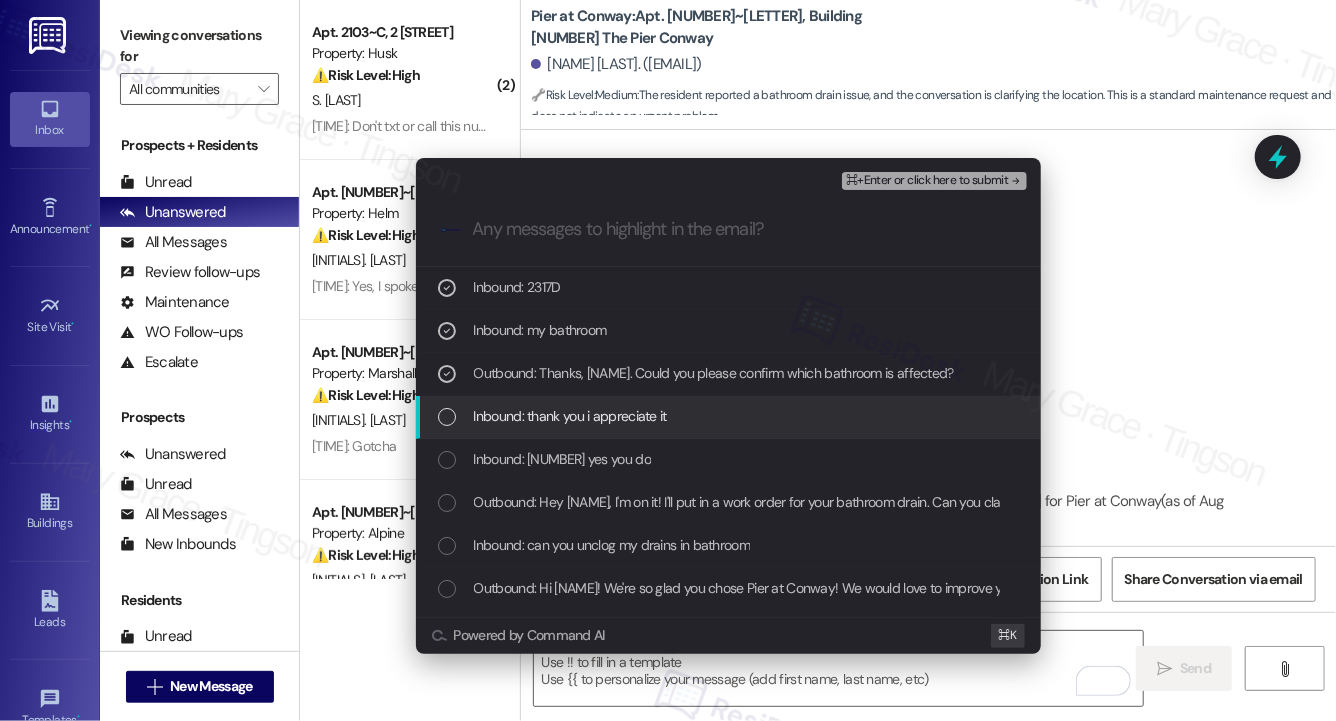 click on "Inbound: thank you i appreciate it" at bounding box center (570, 416) 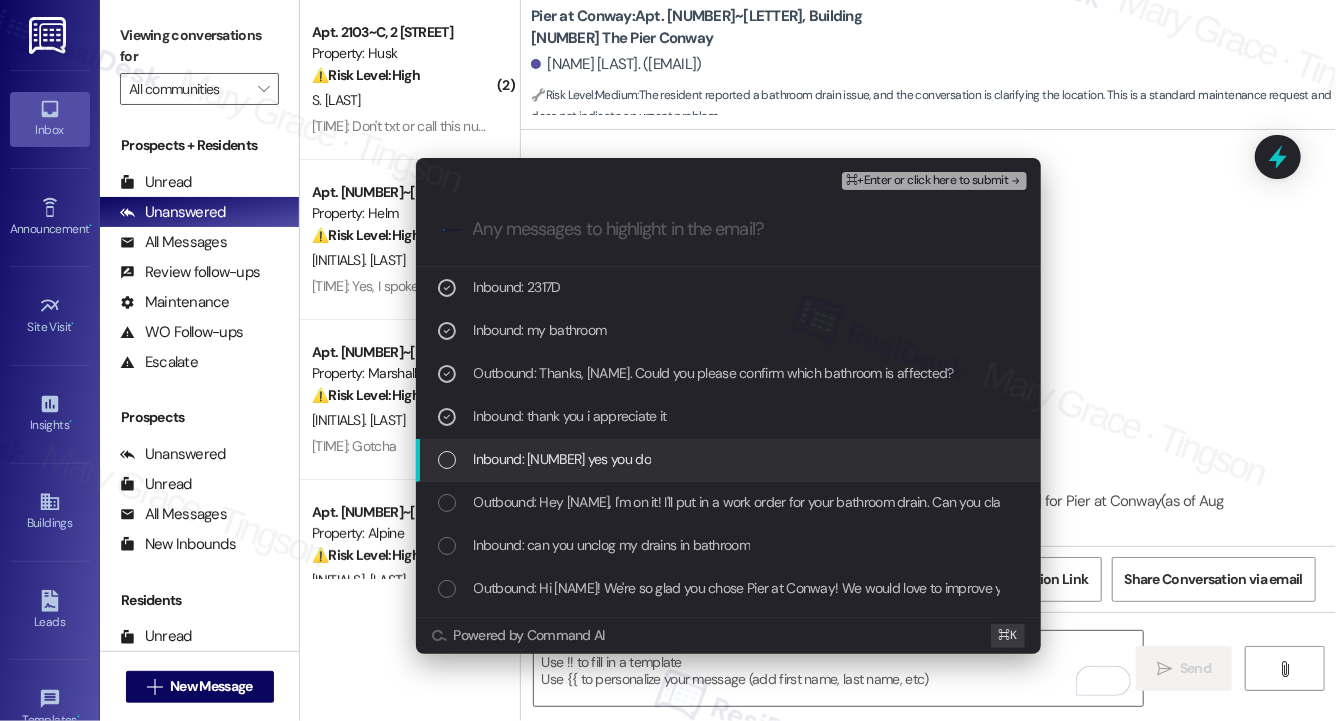 click on "Inbound: [NUMBER] yes you do" at bounding box center [562, 459] 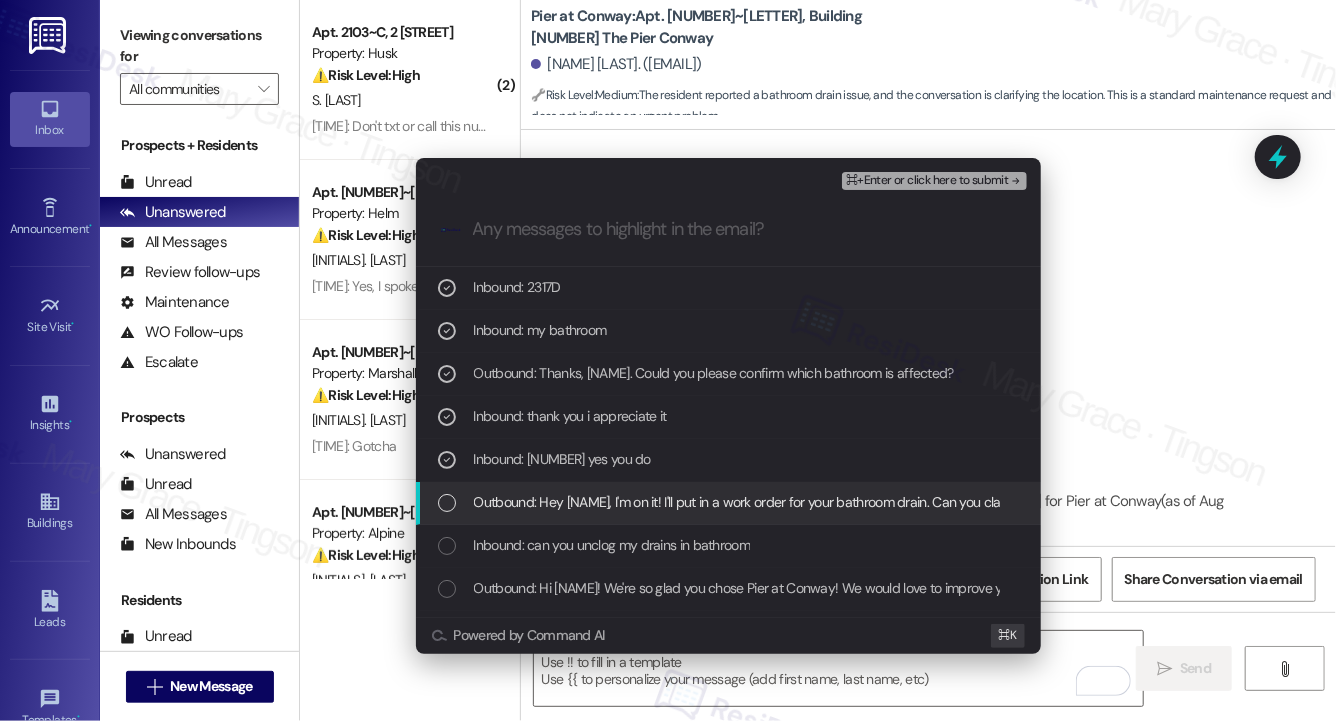 click on "Outbound: Hey [NAME], I'm on it! I'll put in a work order for your bathroom drain. Can you clarify which bathroom it is? And, do we have your permission to enter the unit?" at bounding box center [958, 502] 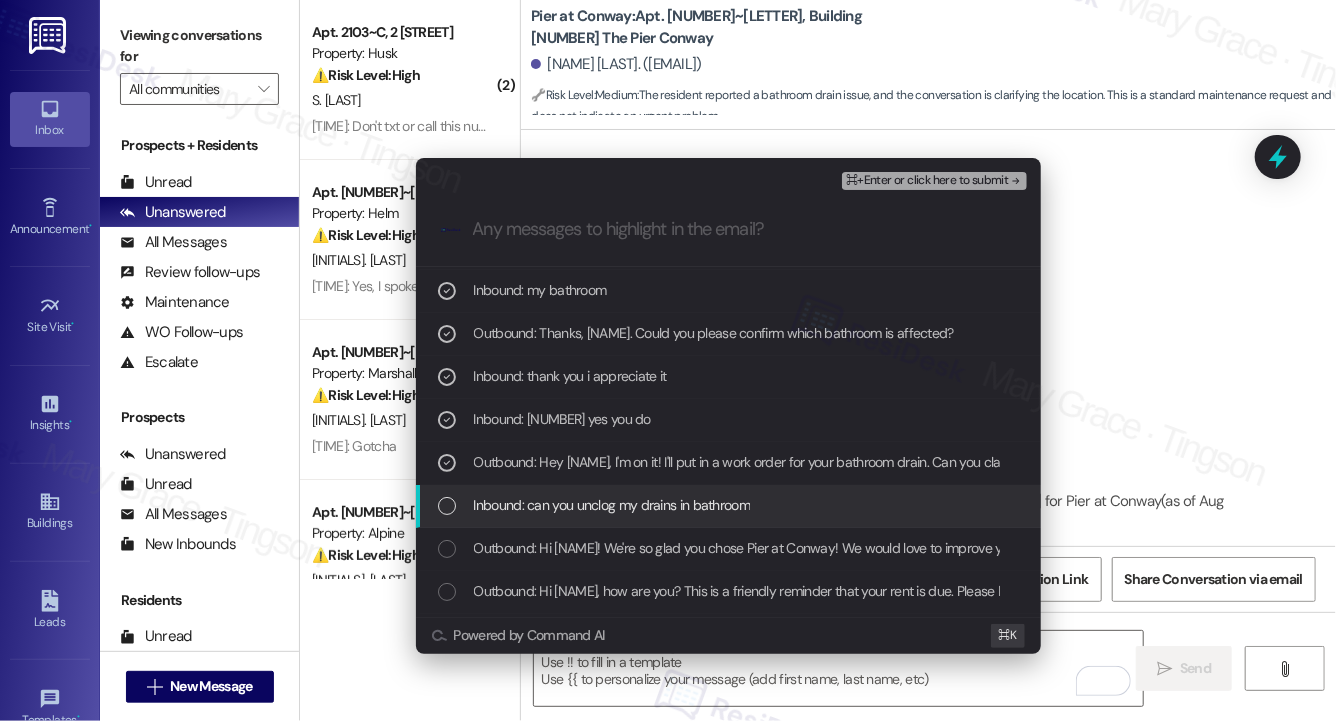 click on "Inbound: can you unclog my drains in bathroom" at bounding box center [612, 505] 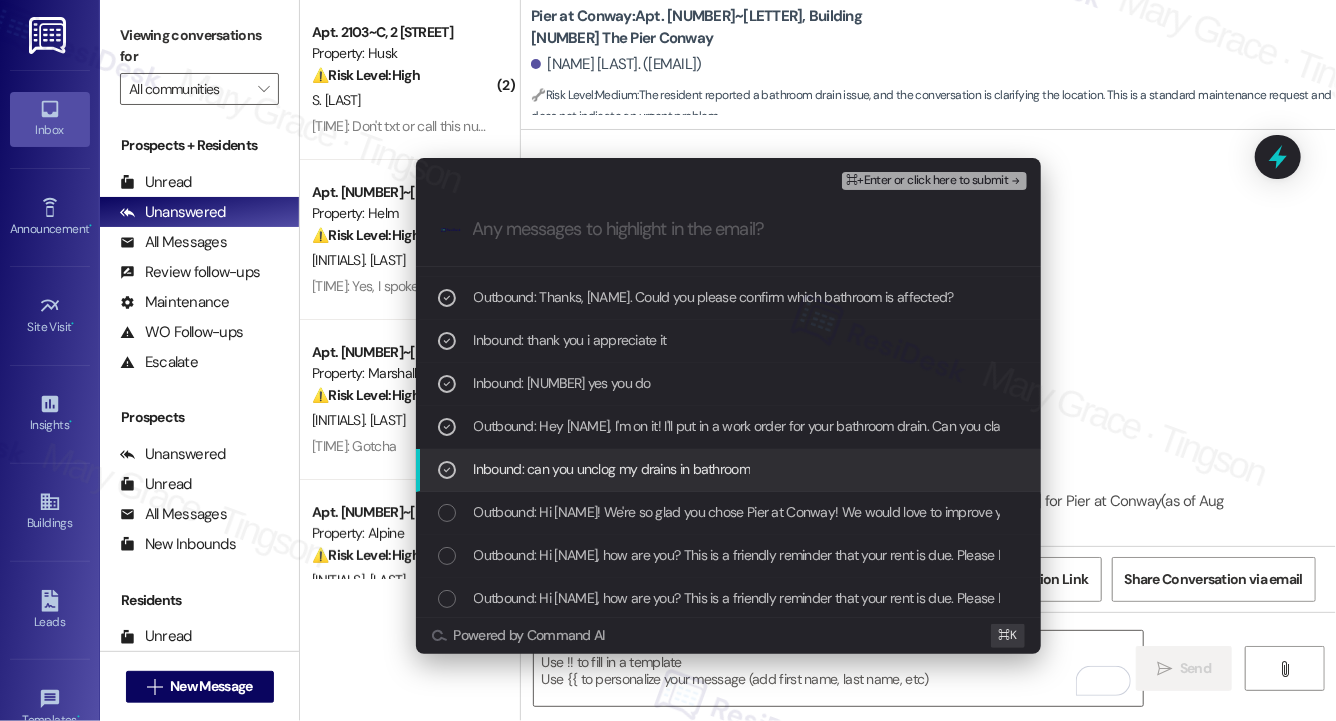 scroll, scrollTop: 86, scrollLeft: 0, axis: vertical 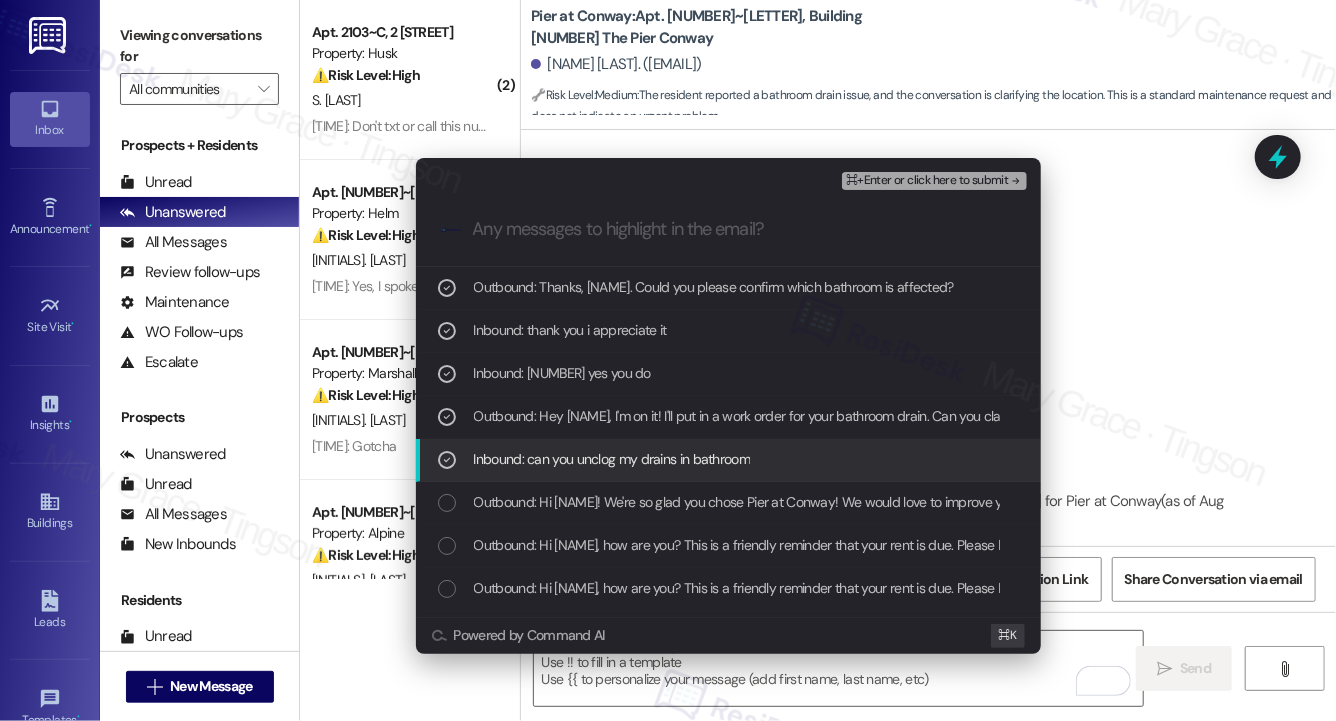 click on "Outbound: Hi [NAME]! We're so glad you chose Pier at Conway! We would love to improve your move-in experience. If you could improve one thing about our move-in process, what would it be? Send us your ideas!" at bounding box center (1092, 502) 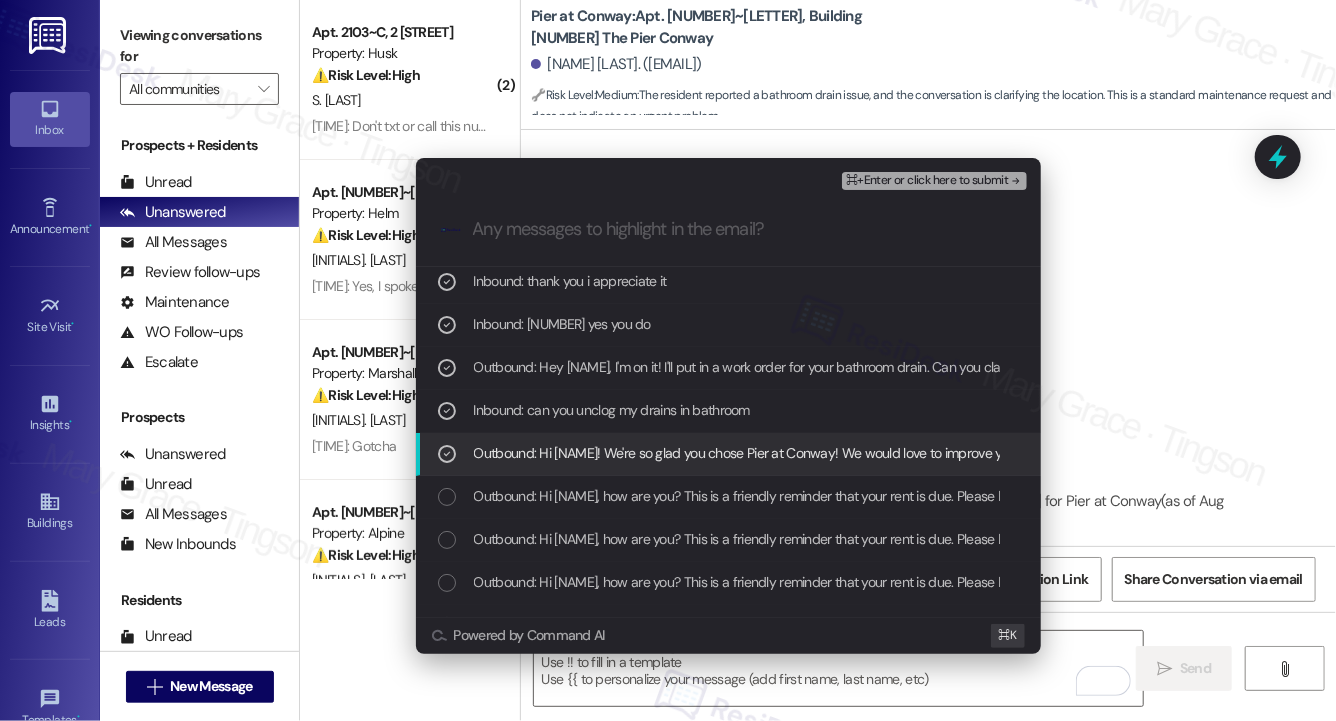 scroll, scrollTop: 138, scrollLeft: 0, axis: vertical 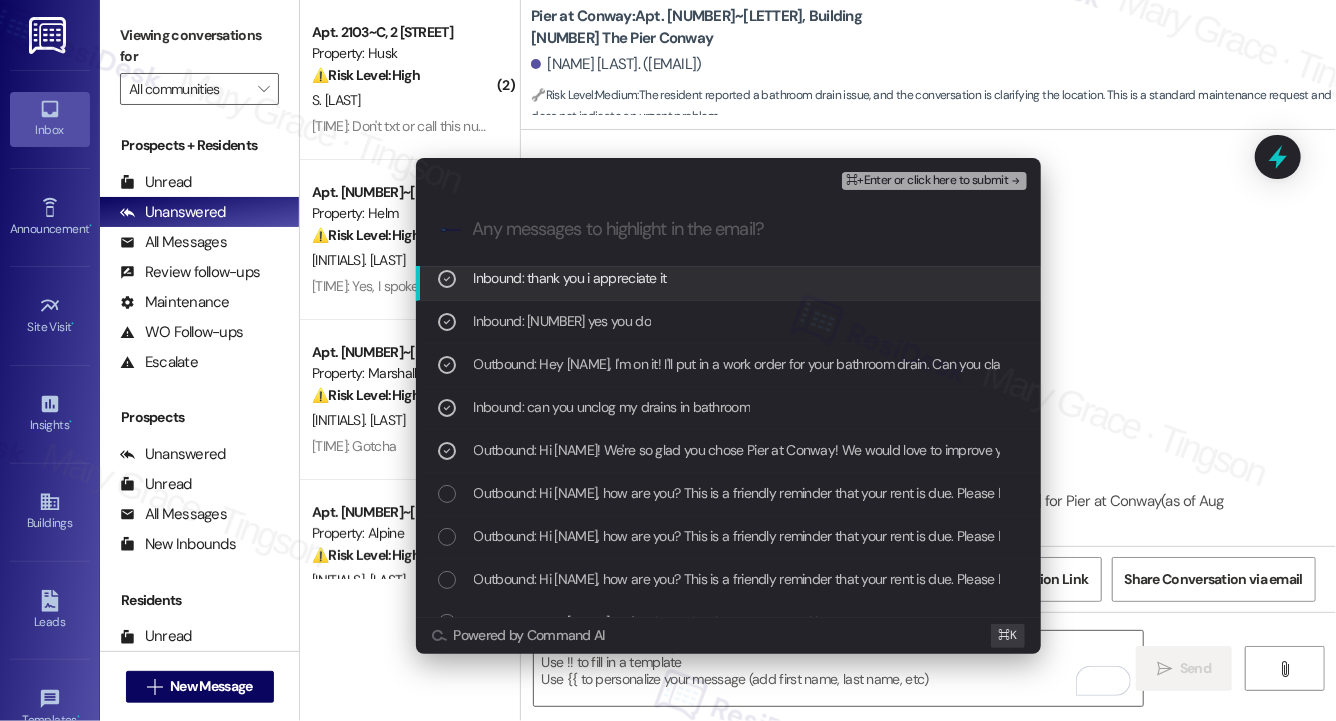 click on "⌘+Enter or click here to submit" at bounding box center (927, 181) 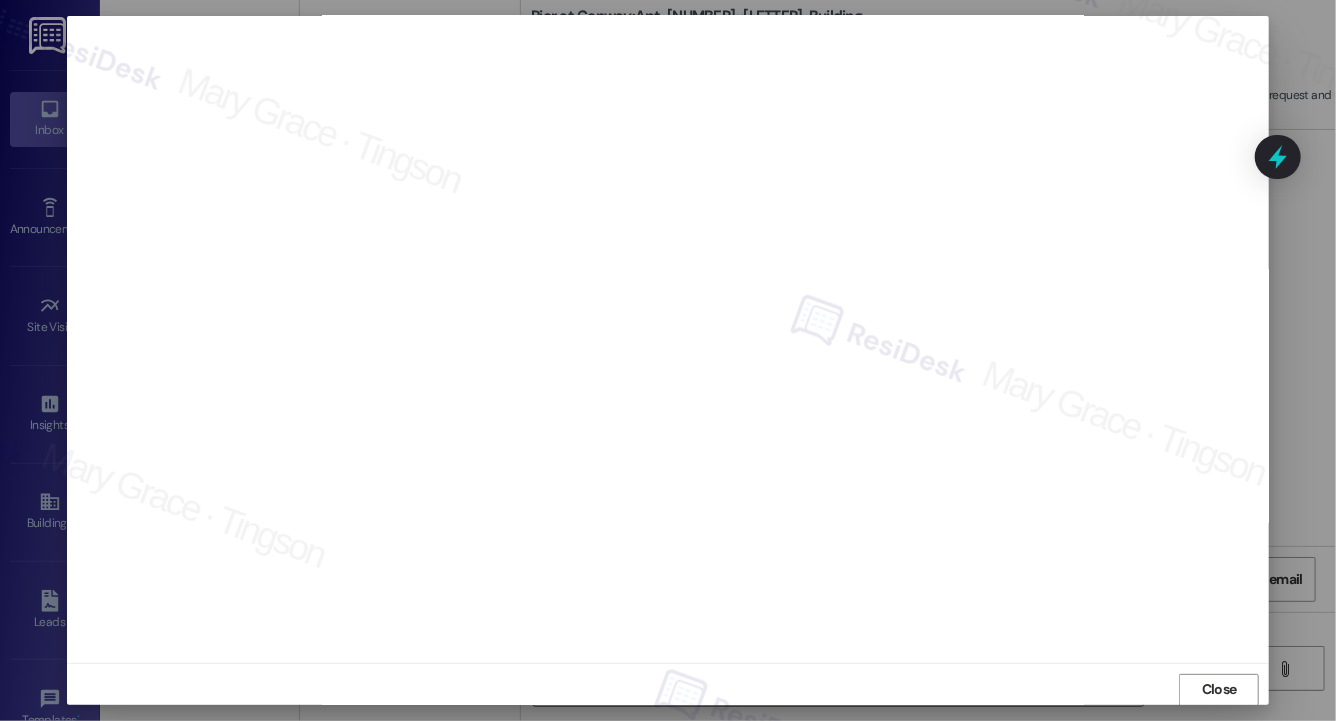scroll, scrollTop: 6, scrollLeft: 0, axis: vertical 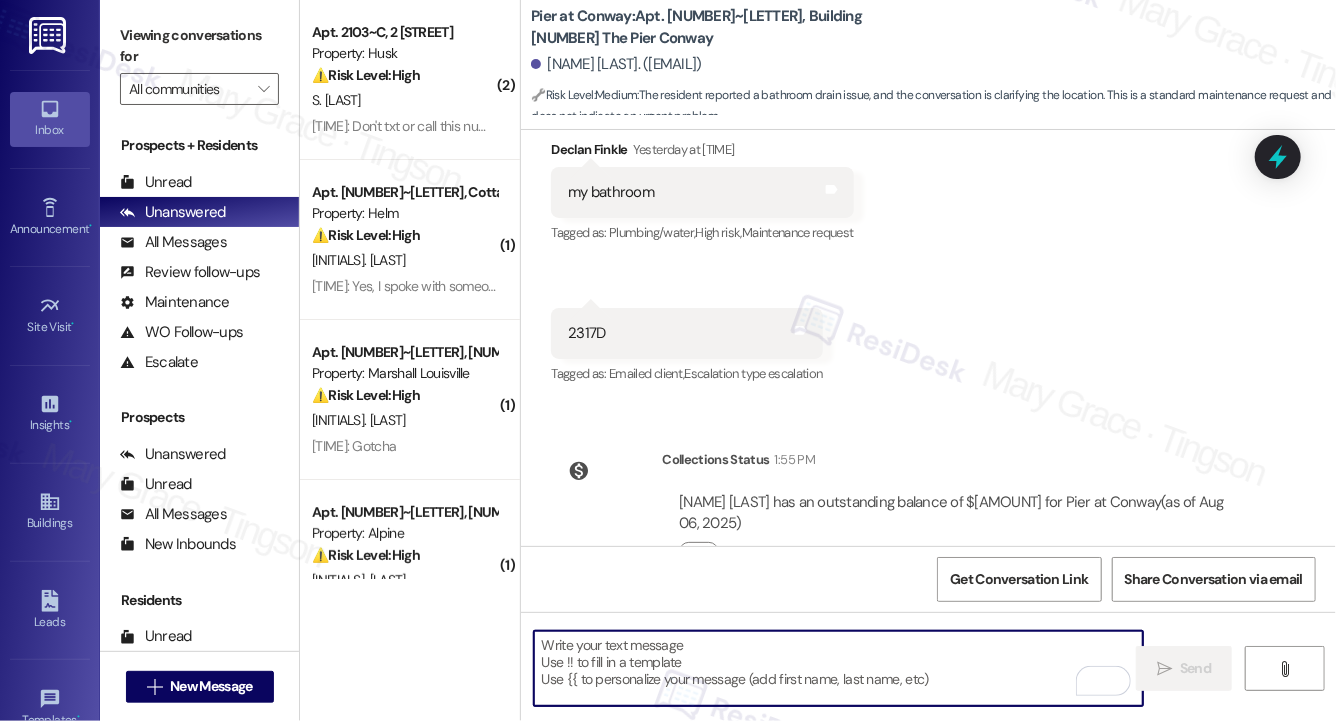 click at bounding box center (838, 668) 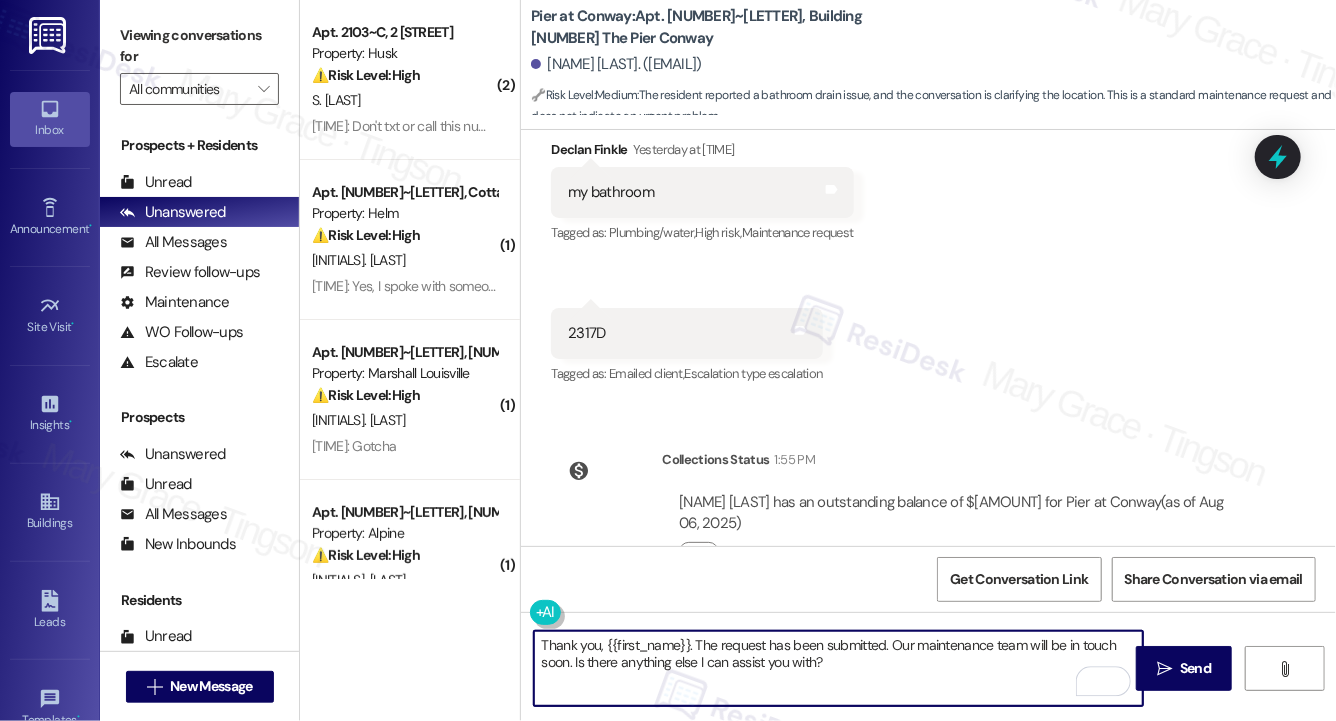 click on "Thank you, {{first_name}}. The request has been submitted. Our maintenance team will be in touch soon. Is there anything else I can assist you with?" at bounding box center (838, 668) 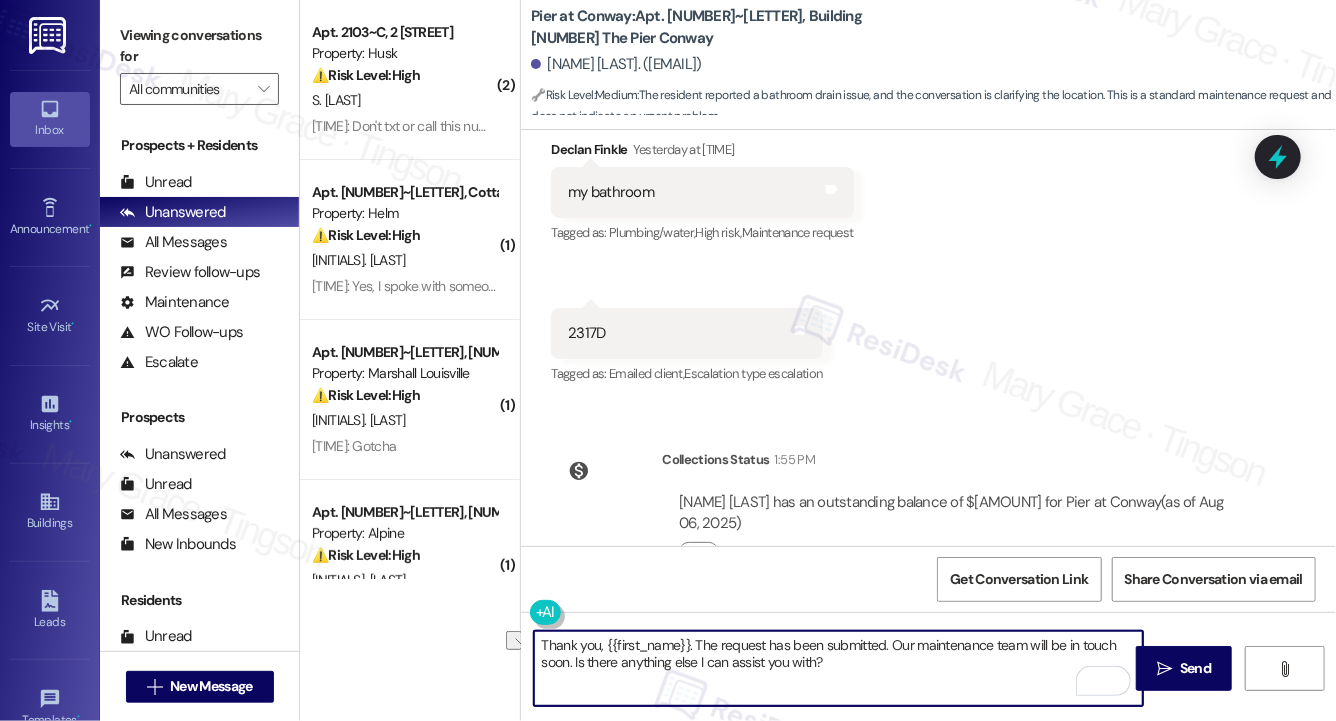 drag, startPoint x: 847, startPoint y: 667, endPoint x: 572, endPoint y: 662, distance: 275.04544 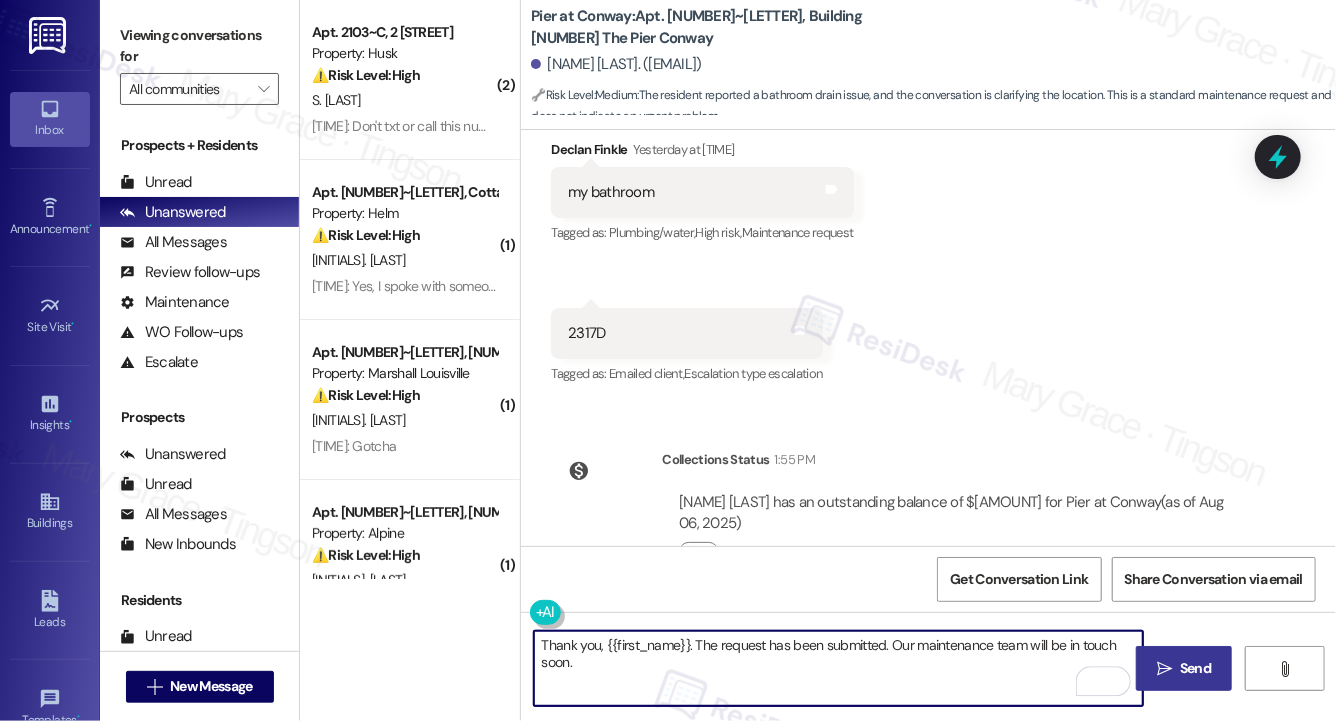 type on "Thank you, {{first_name}}. The request has been submitted. Our maintenance team will be in touch soon." 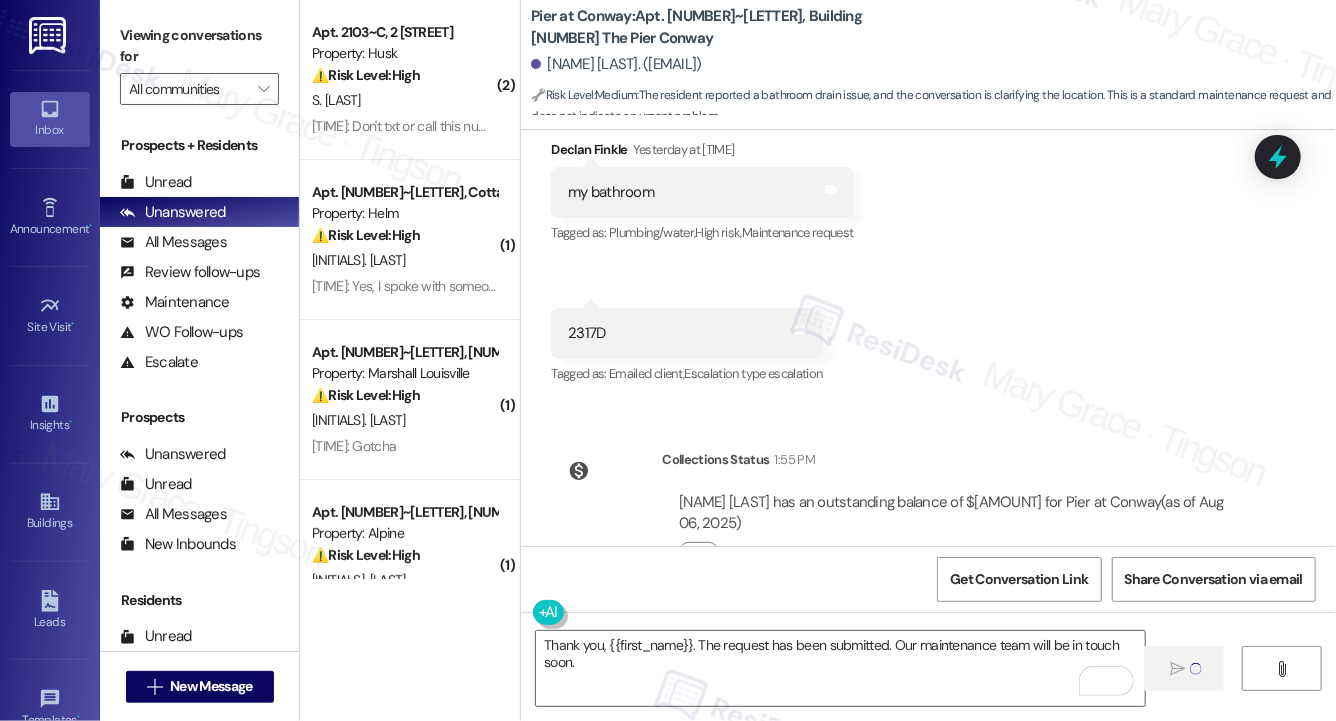 type 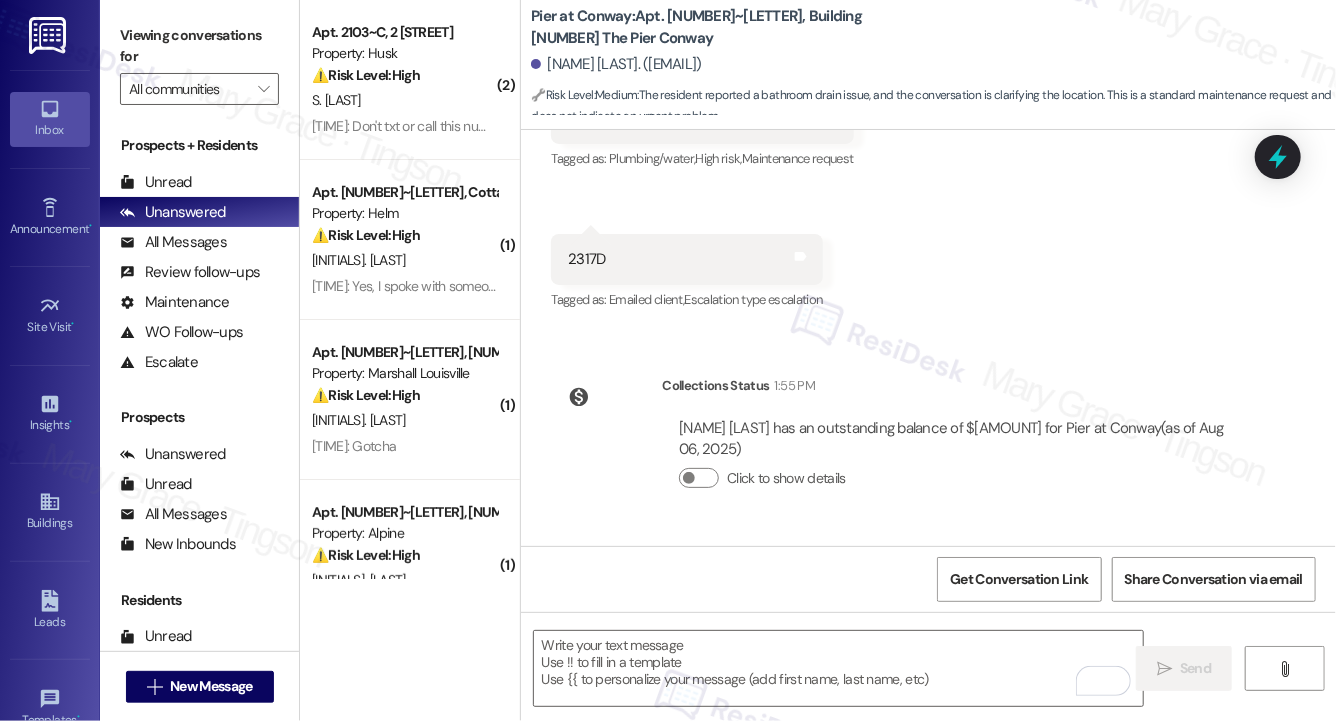 scroll, scrollTop: 5098, scrollLeft: 0, axis: vertical 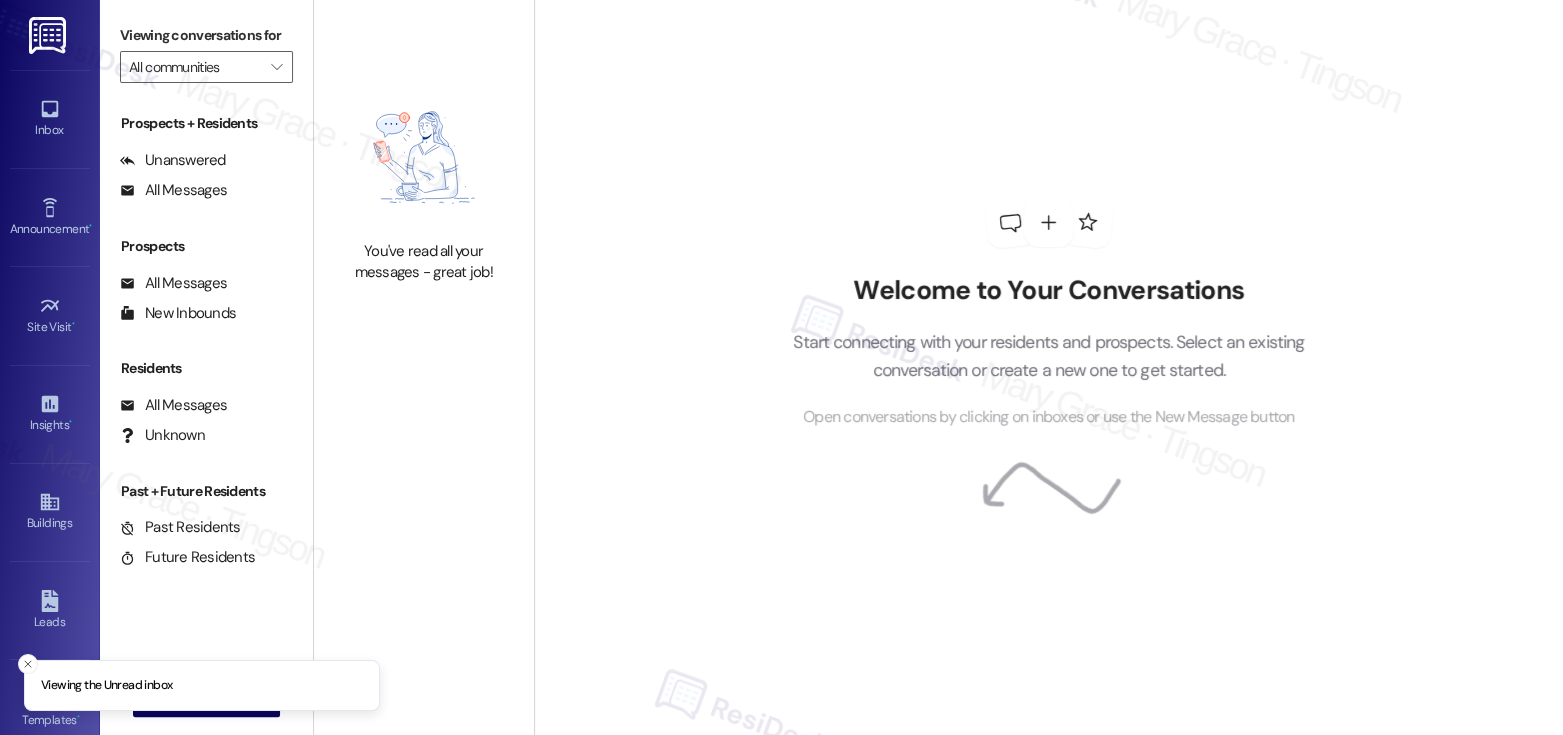 type 